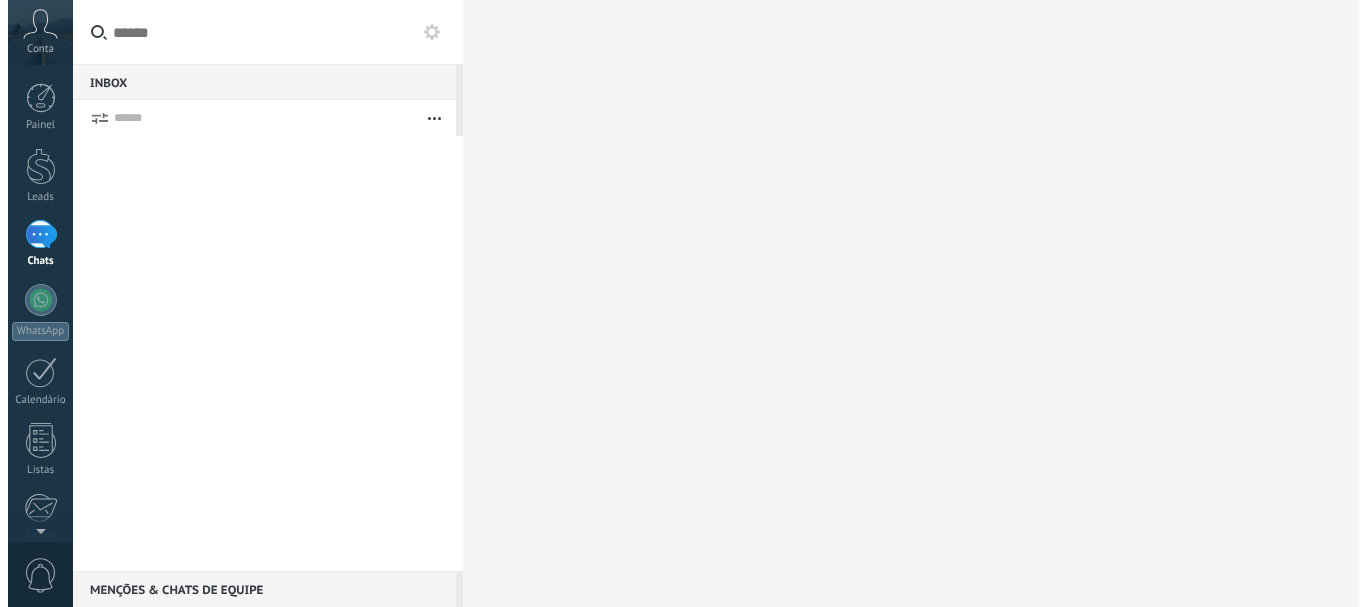 scroll, scrollTop: 0, scrollLeft: 0, axis: both 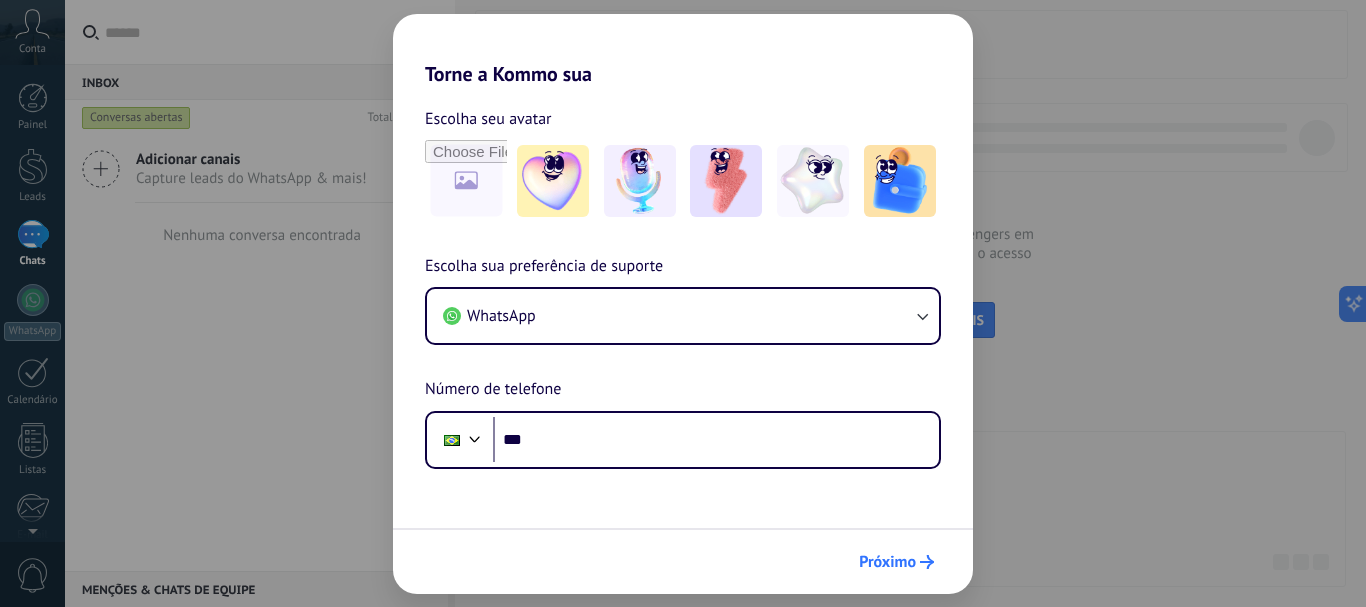 click on "Próximo" at bounding box center [887, 562] 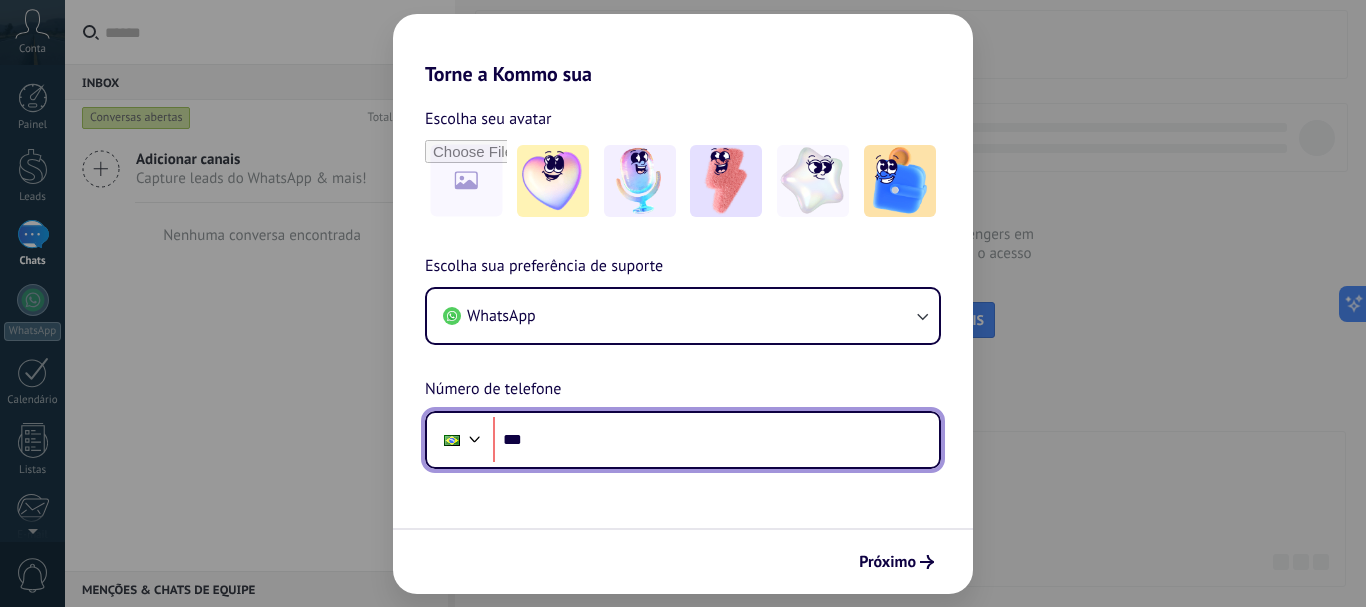 scroll, scrollTop: 0, scrollLeft: 0, axis: both 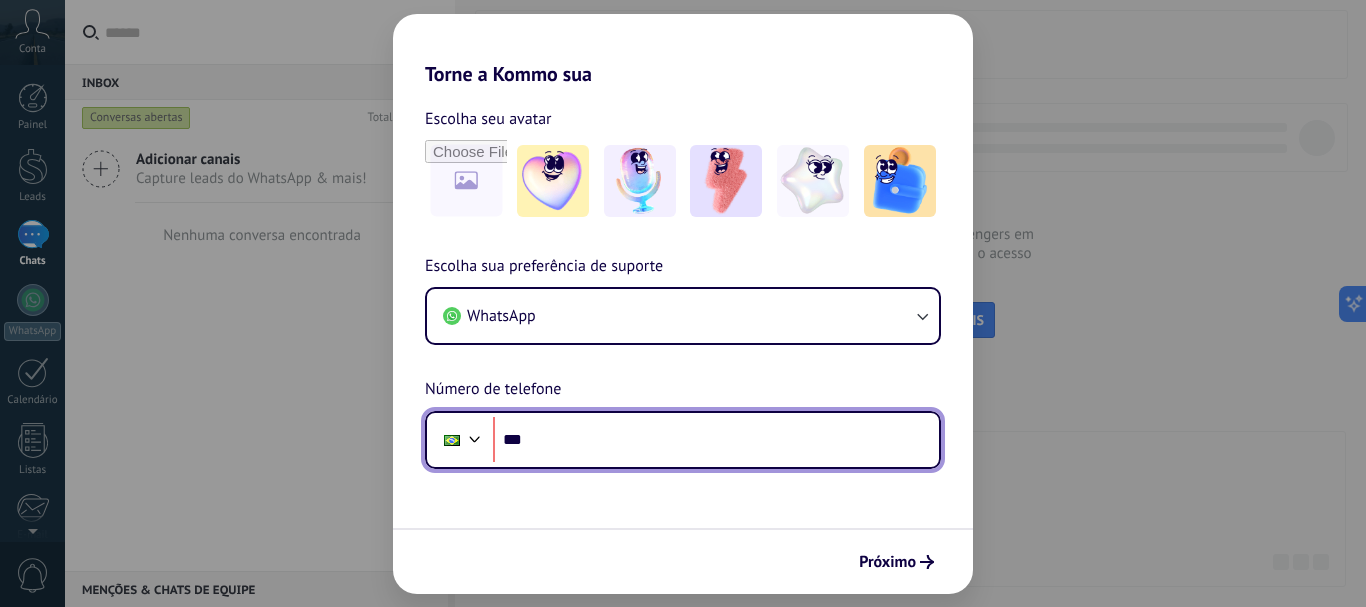 click on "***" at bounding box center [716, 440] 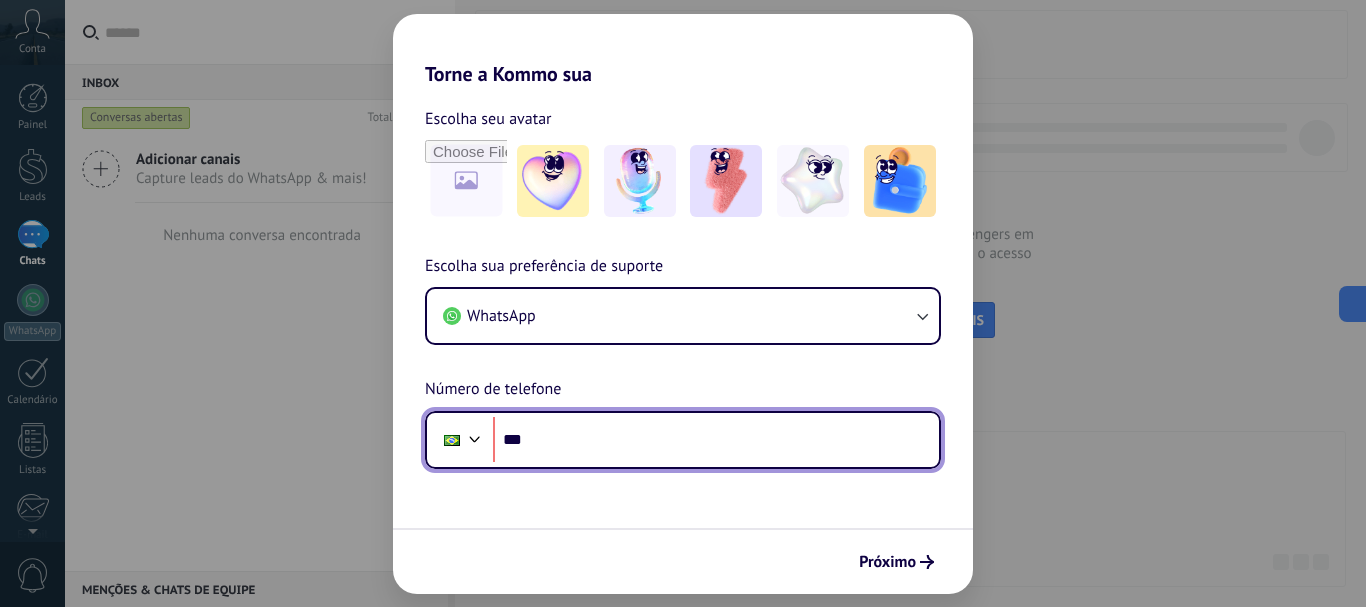 click on "***" at bounding box center (716, 440) 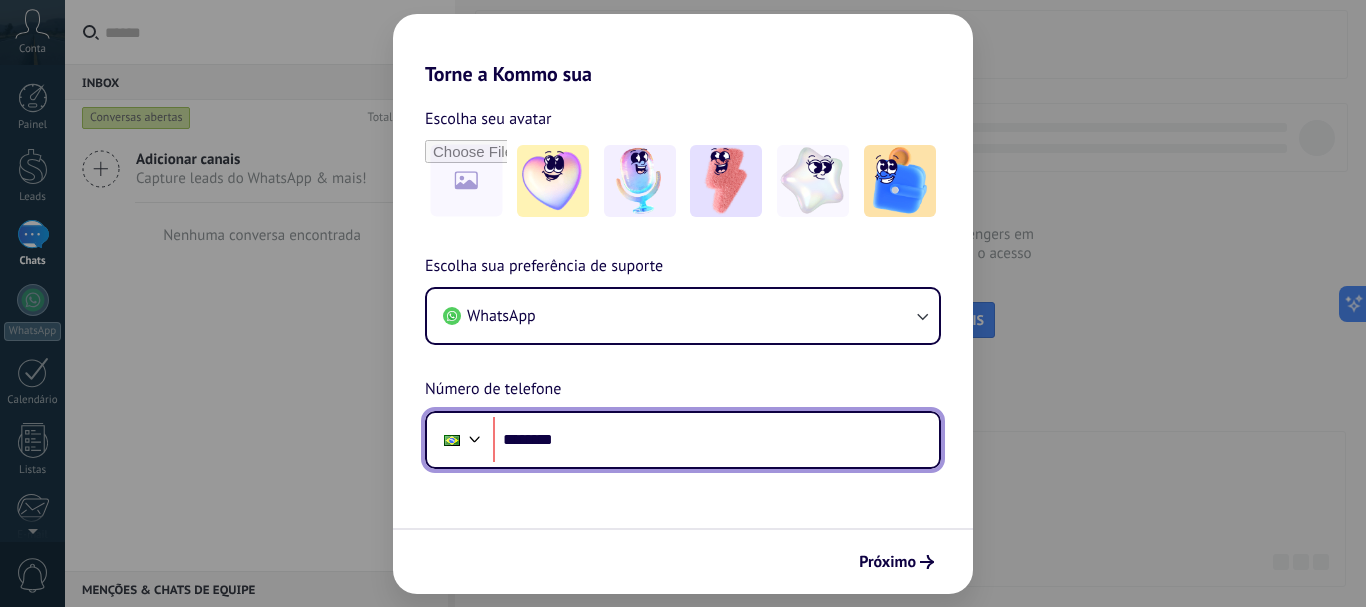 click on "********" at bounding box center [716, 440] 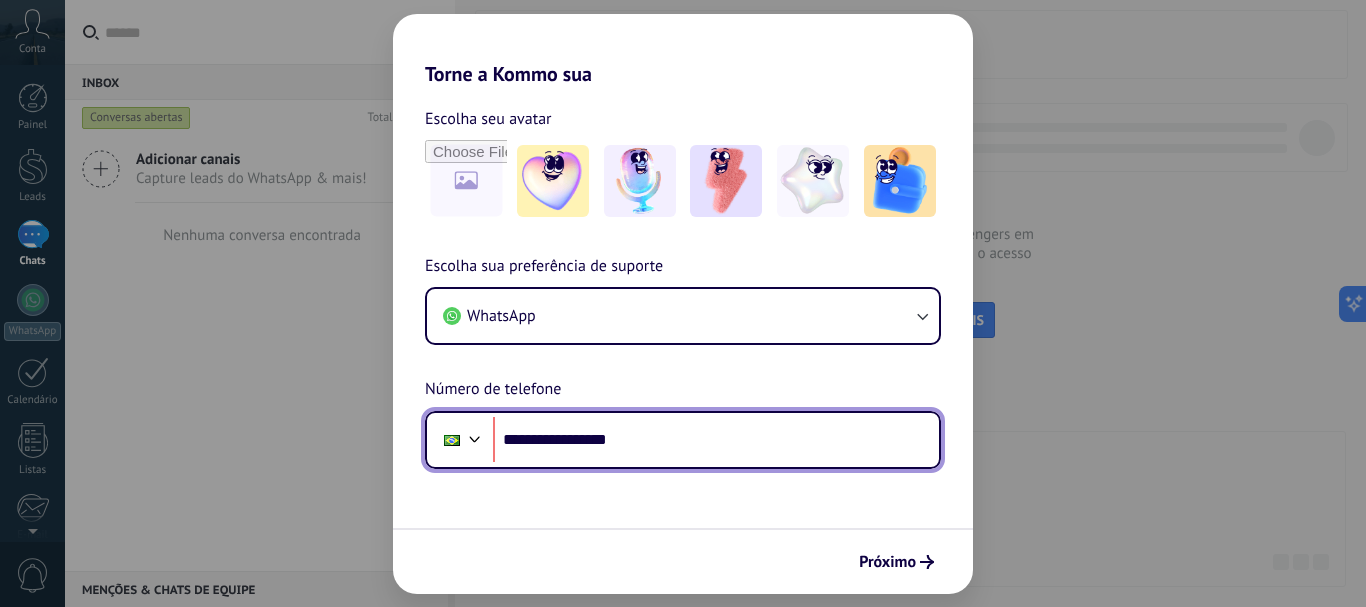 type on "**********" 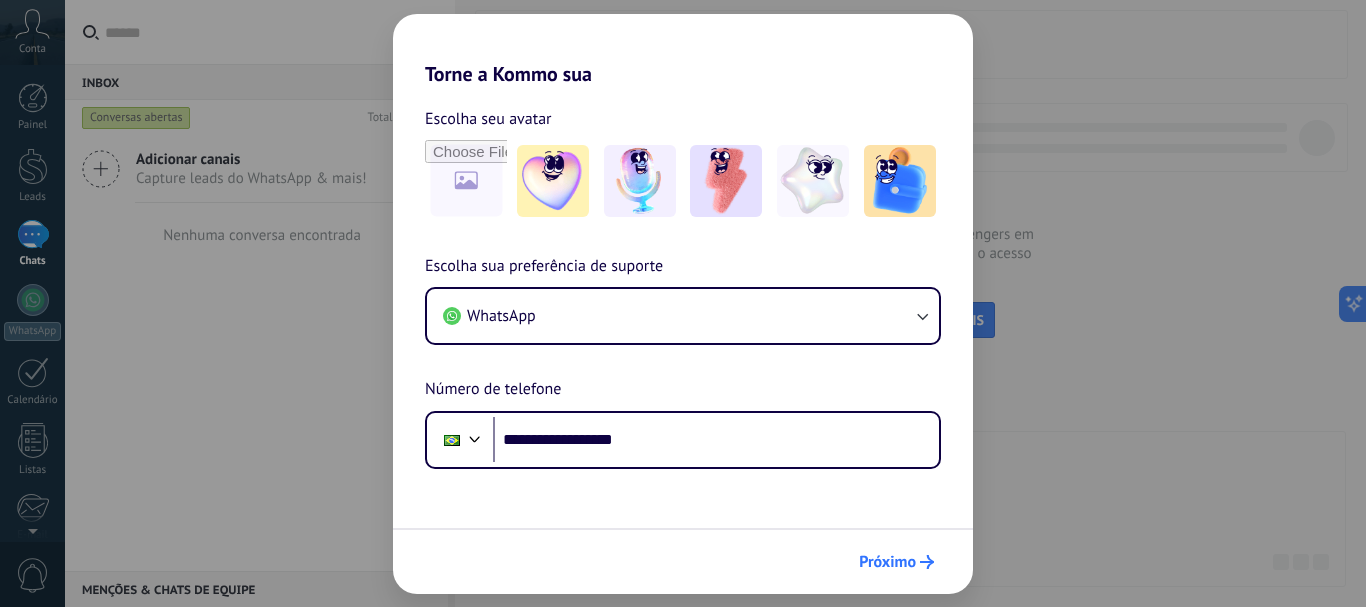 click on "Próximo" at bounding box center [896, 562] 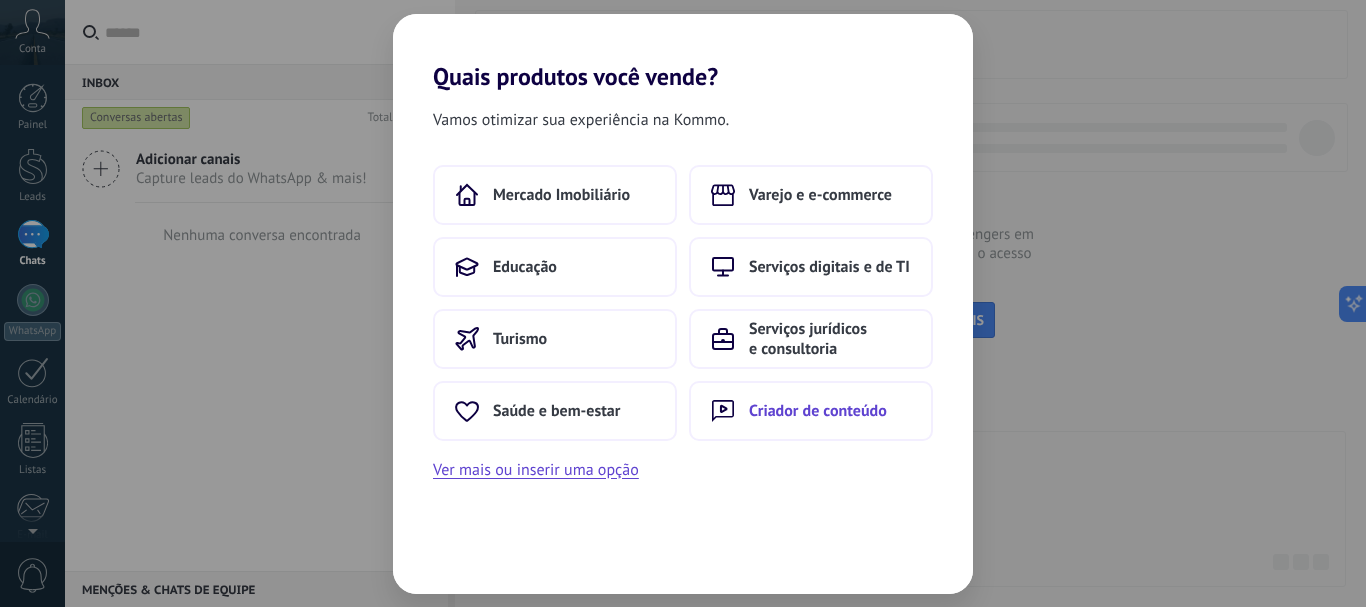 click on "Criador de conteúdo" at bounding box center [818, 411] 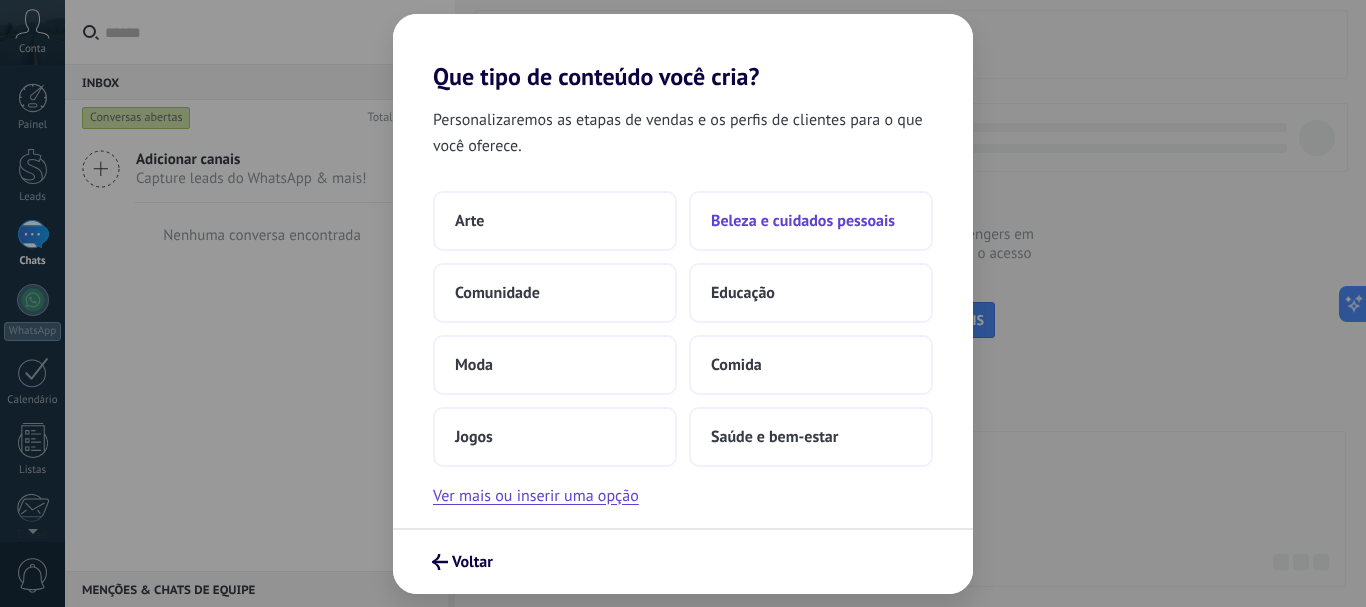 click on "Beleza e cuidados pessoais" at bounding box center [811, 221] 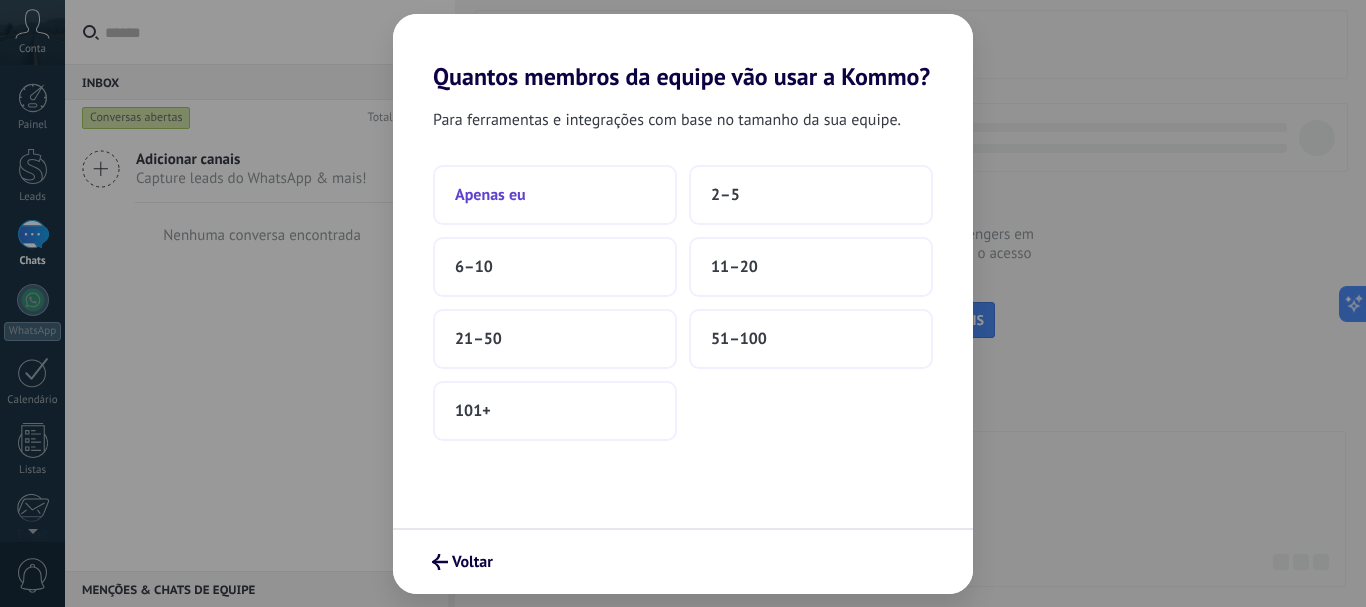 click on "Apenas eu" at bounding box center [555, 195] 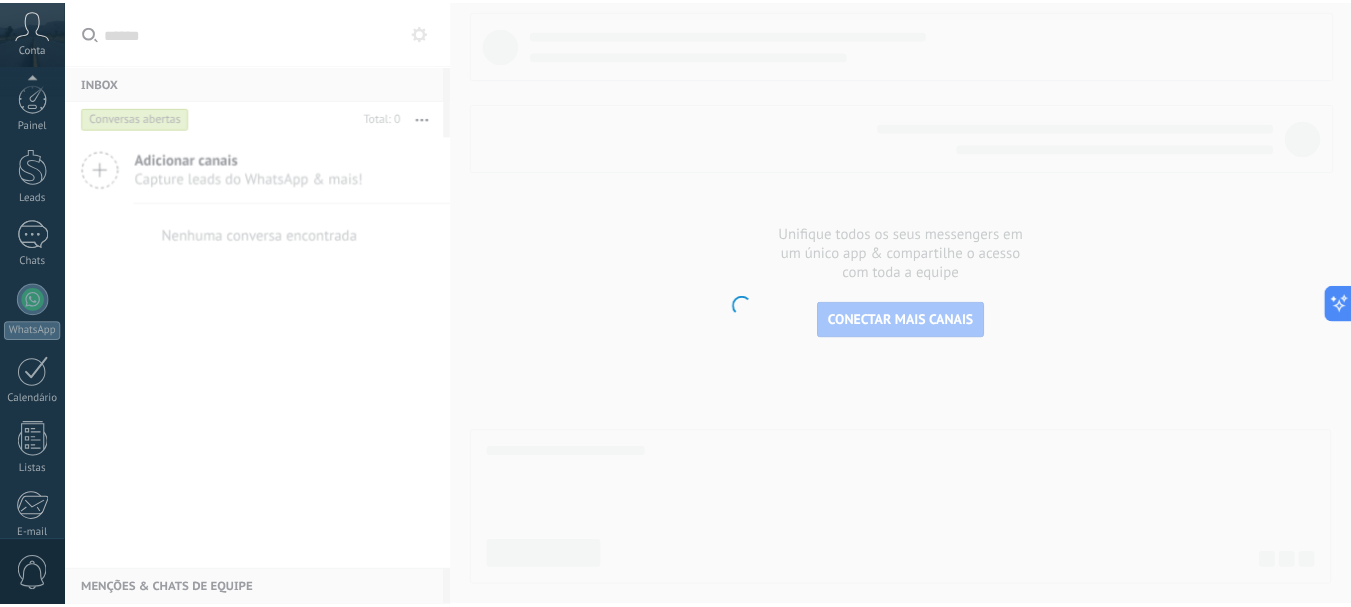scroll, scrollTop: 225, scrollLeft: 0, axis: vertical 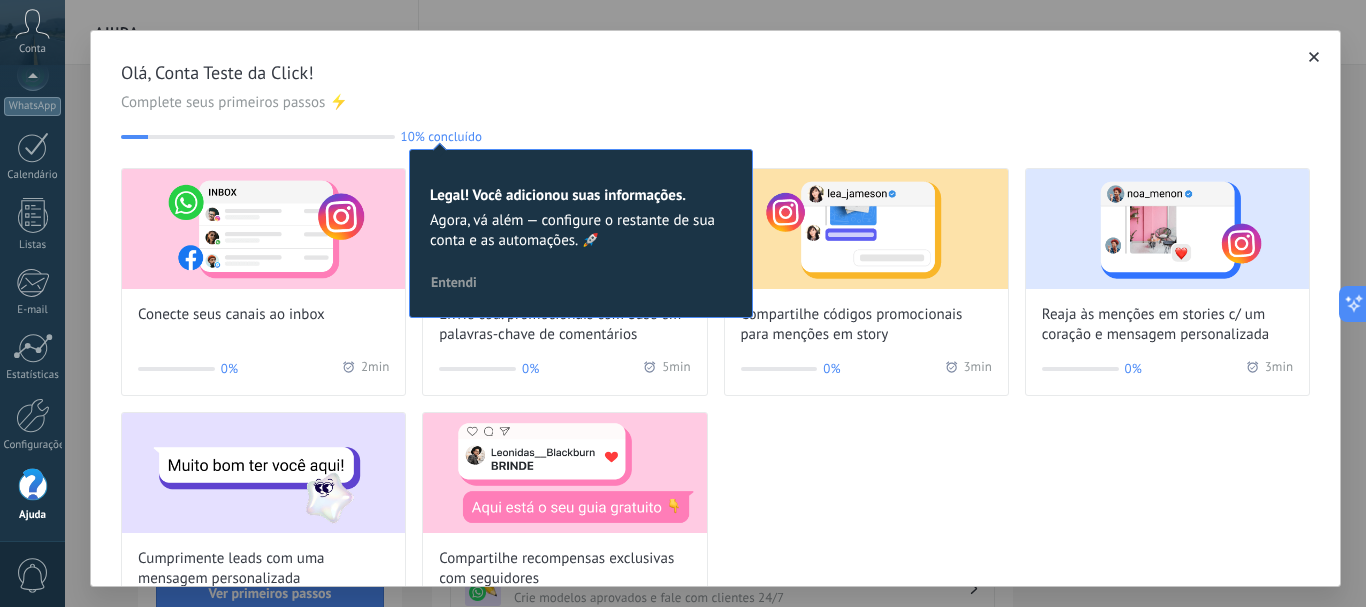 click 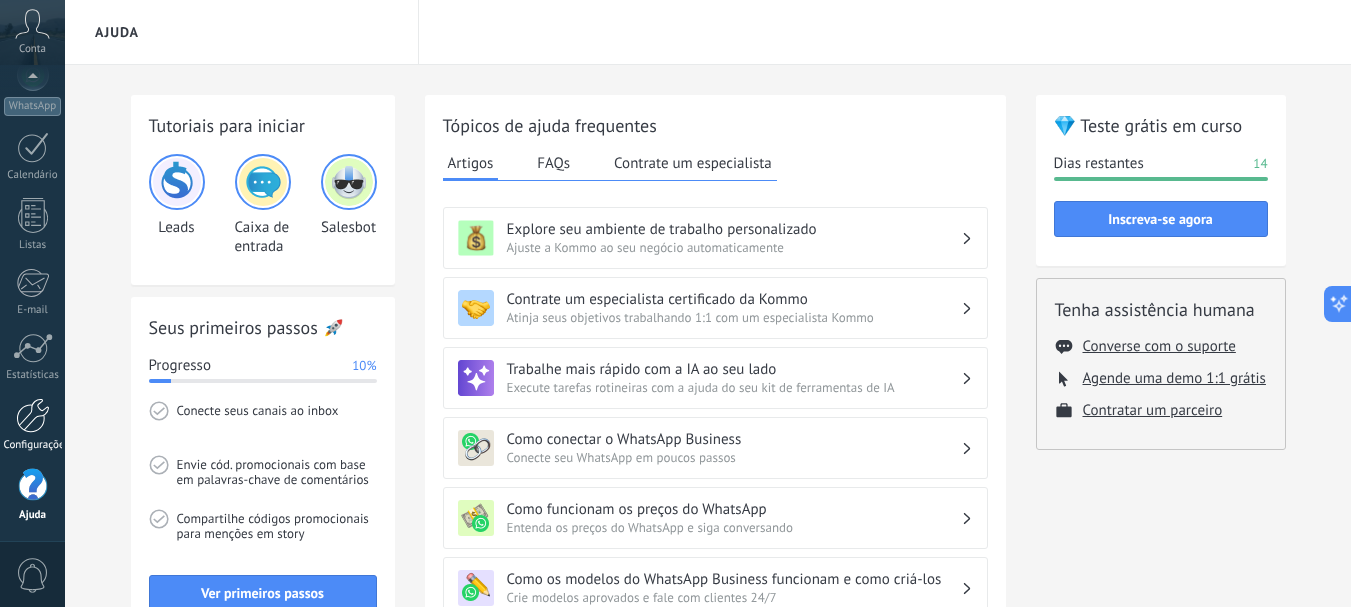 click at bounding box center (33, 415) 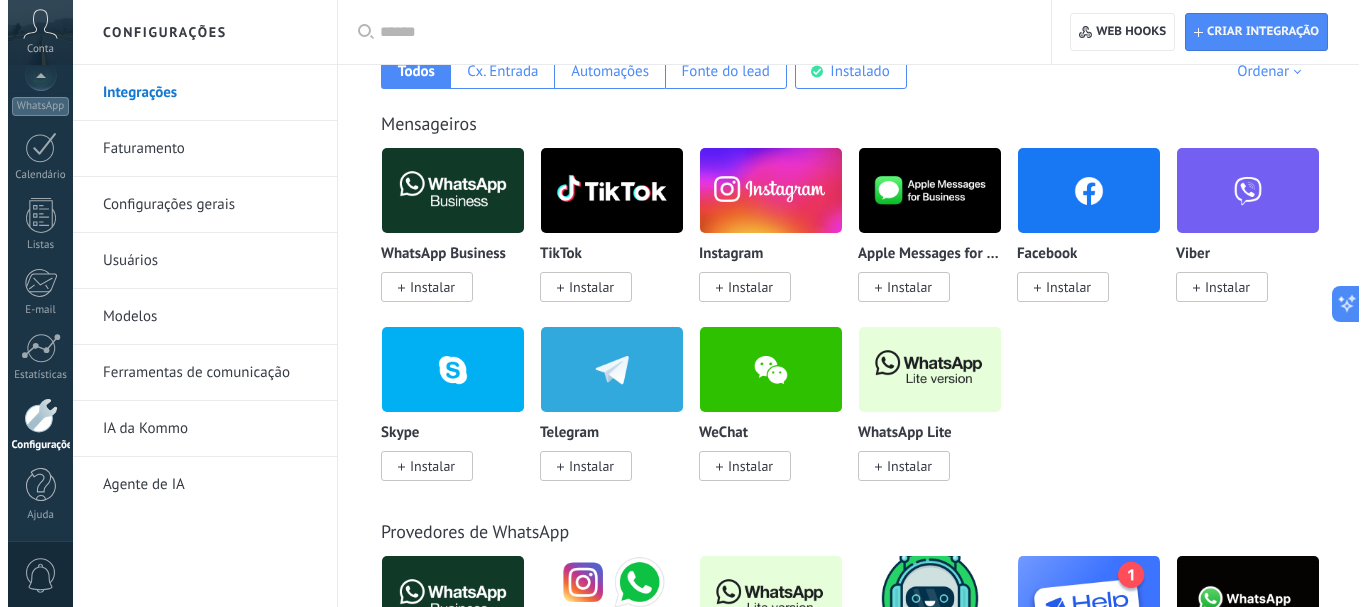 scroll, scrollTop: 400, scrollLeft: 0, axis: vertical 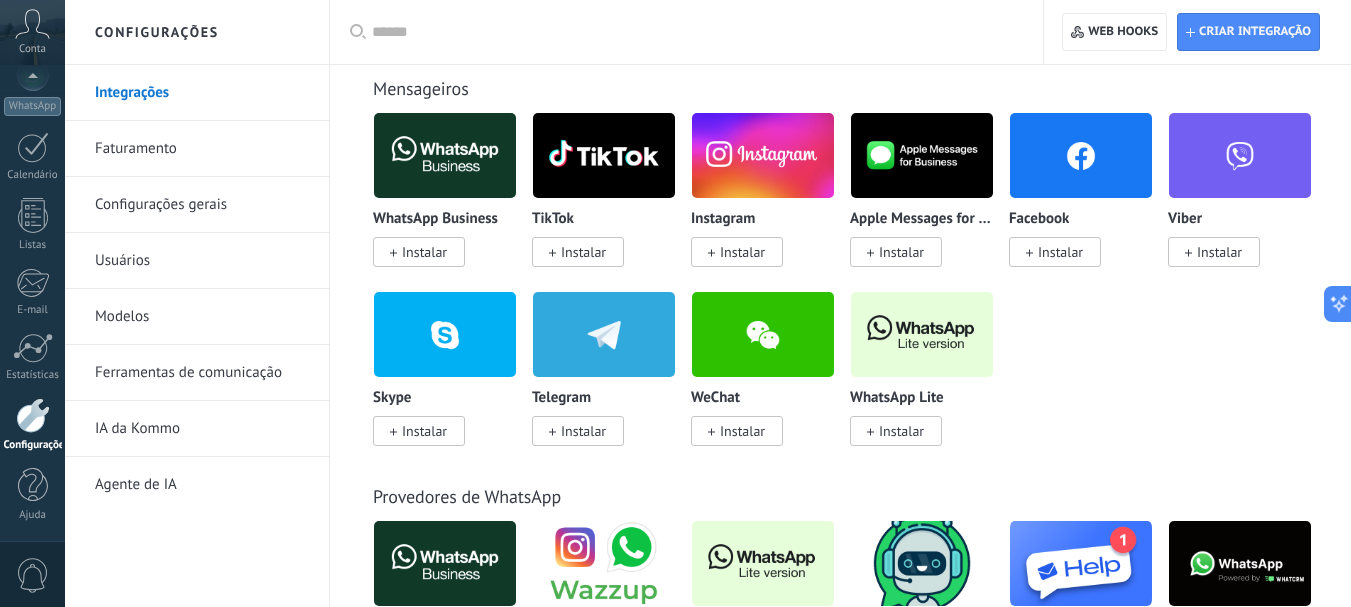 click on "Instalar" at bounding box center [901, 431] 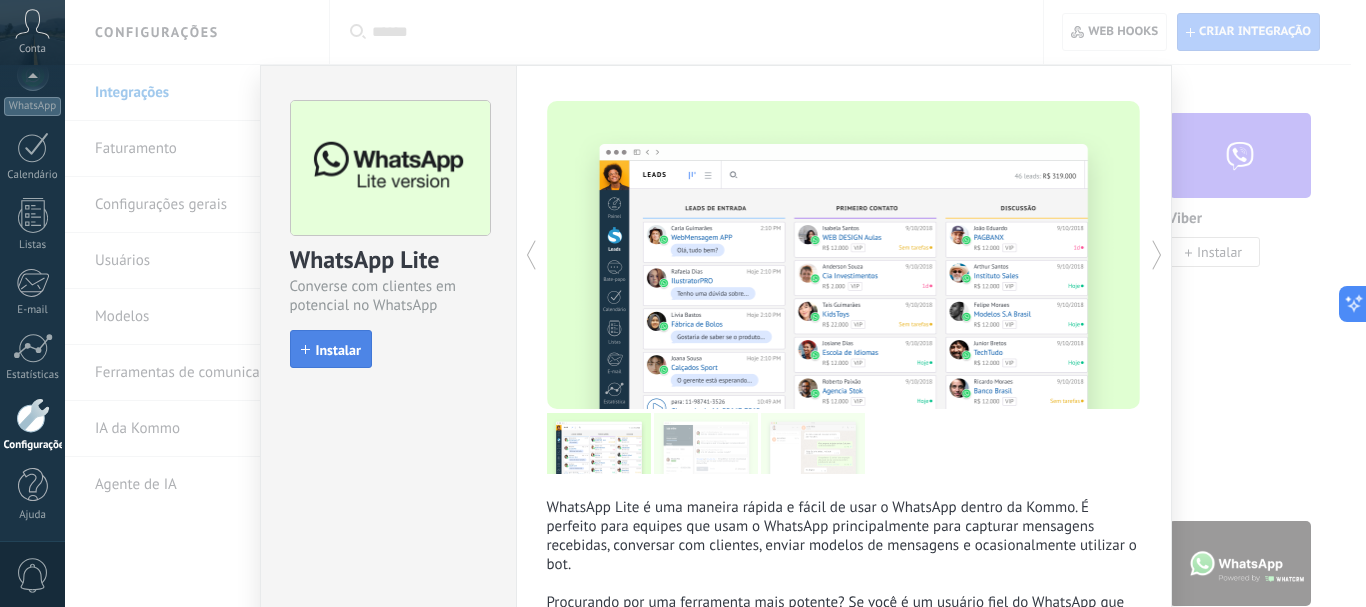 click on "Instalar" at bounding box center (331, 349) 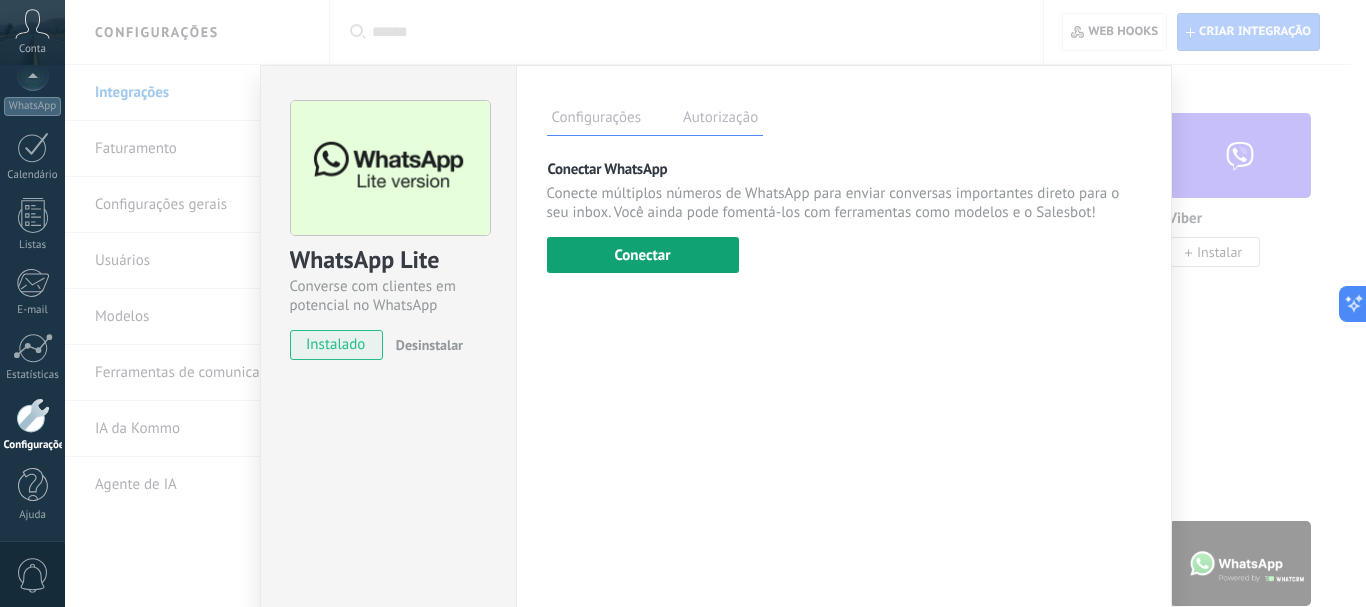 click on "Conectar" at bounding box center [643, 255] 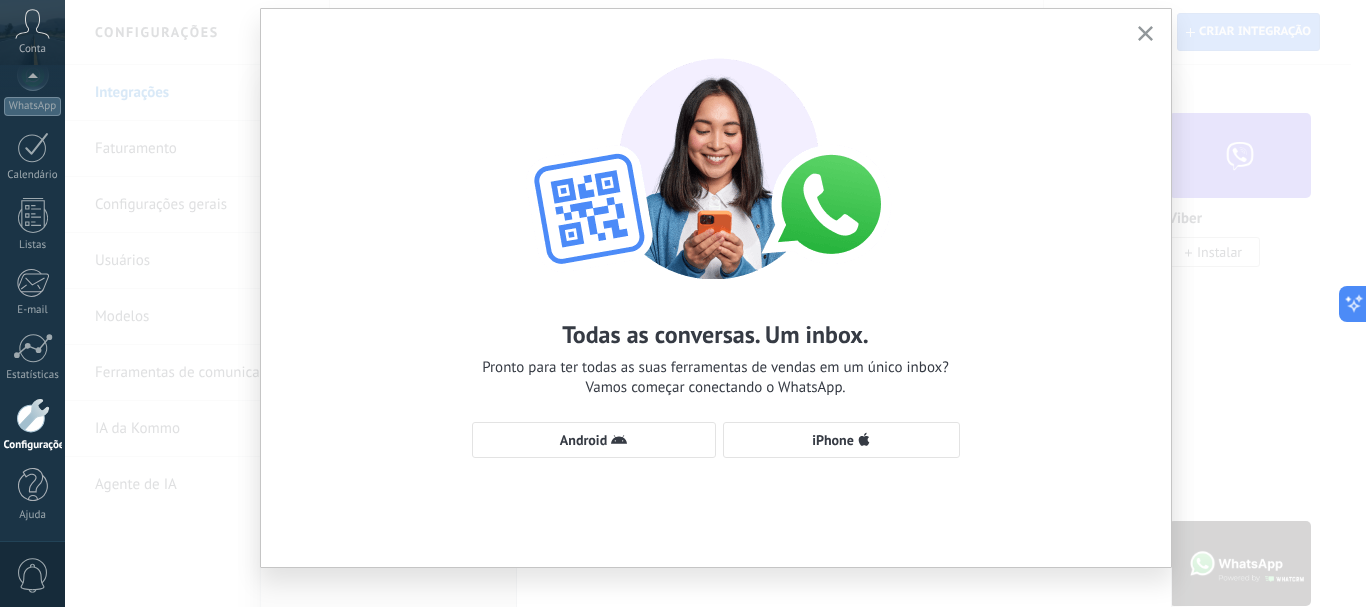 scroll, scrollTop: 83, scrollLeft: 0, axis: vertical 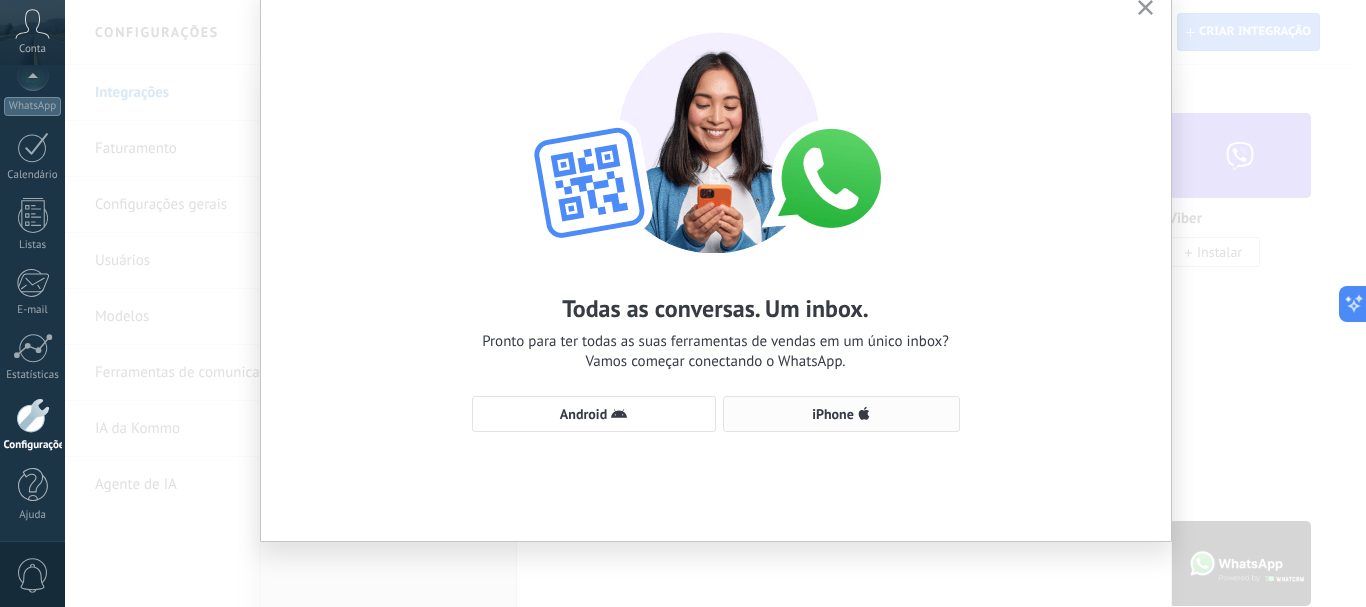 click on "iPhone" at bounding box center [841, 414] 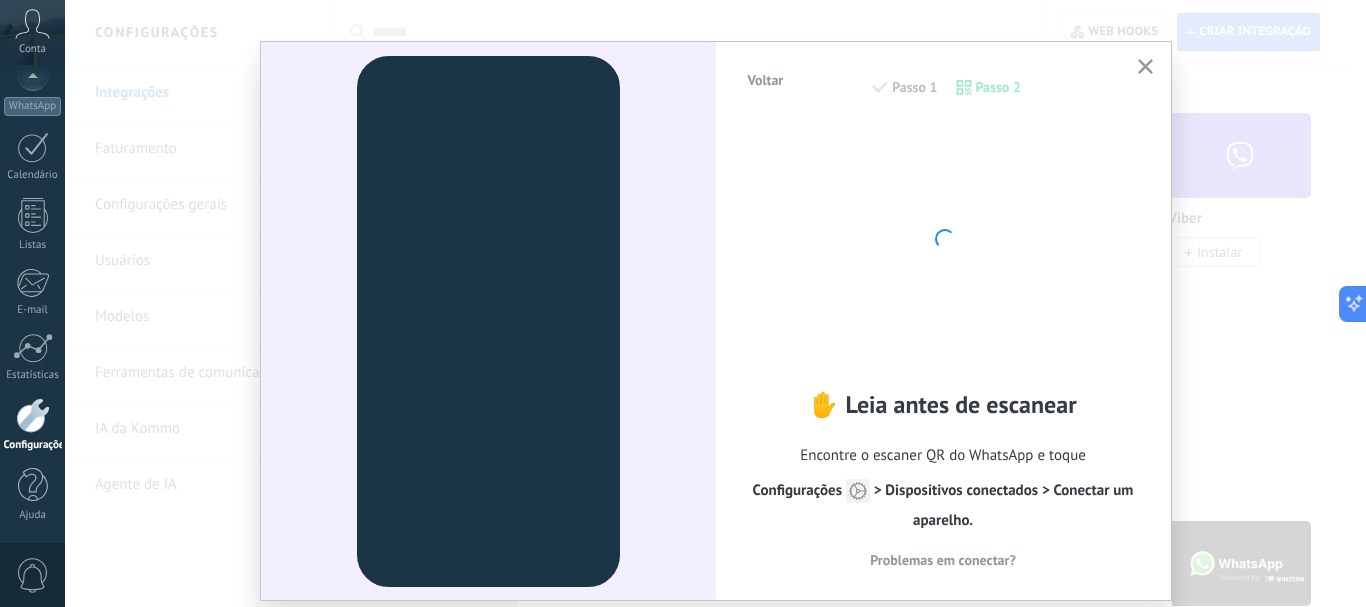 scroll, scrollTop: 0, scrollLeft: 0, axis: both 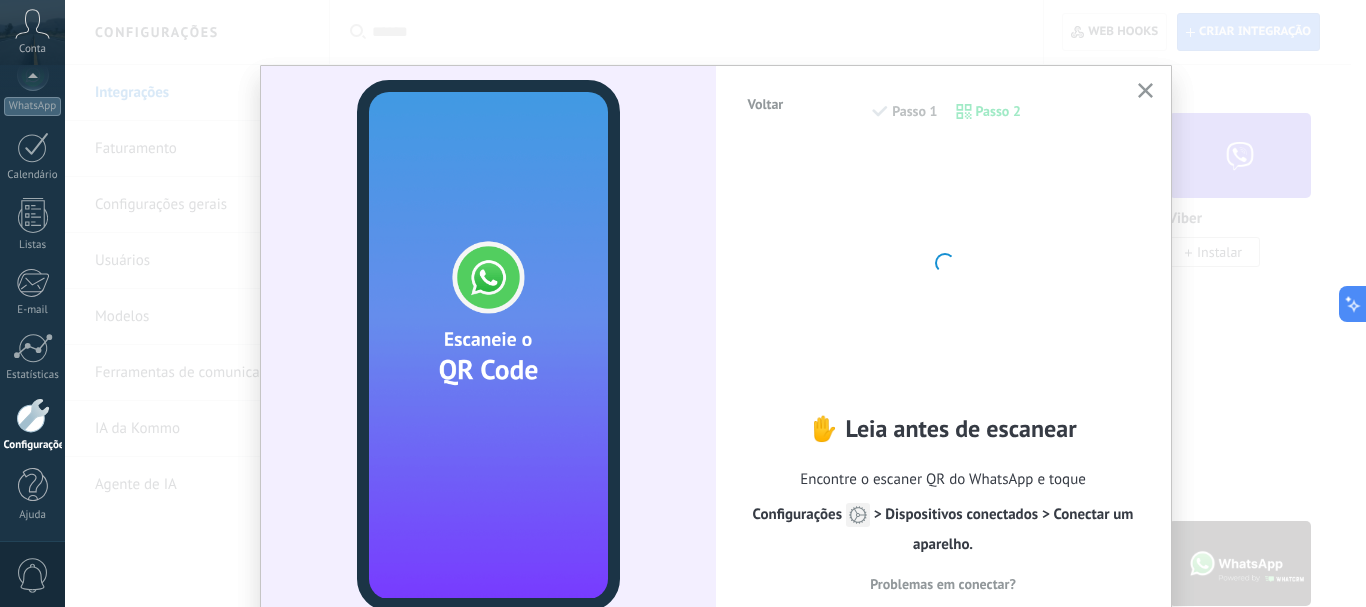 click 